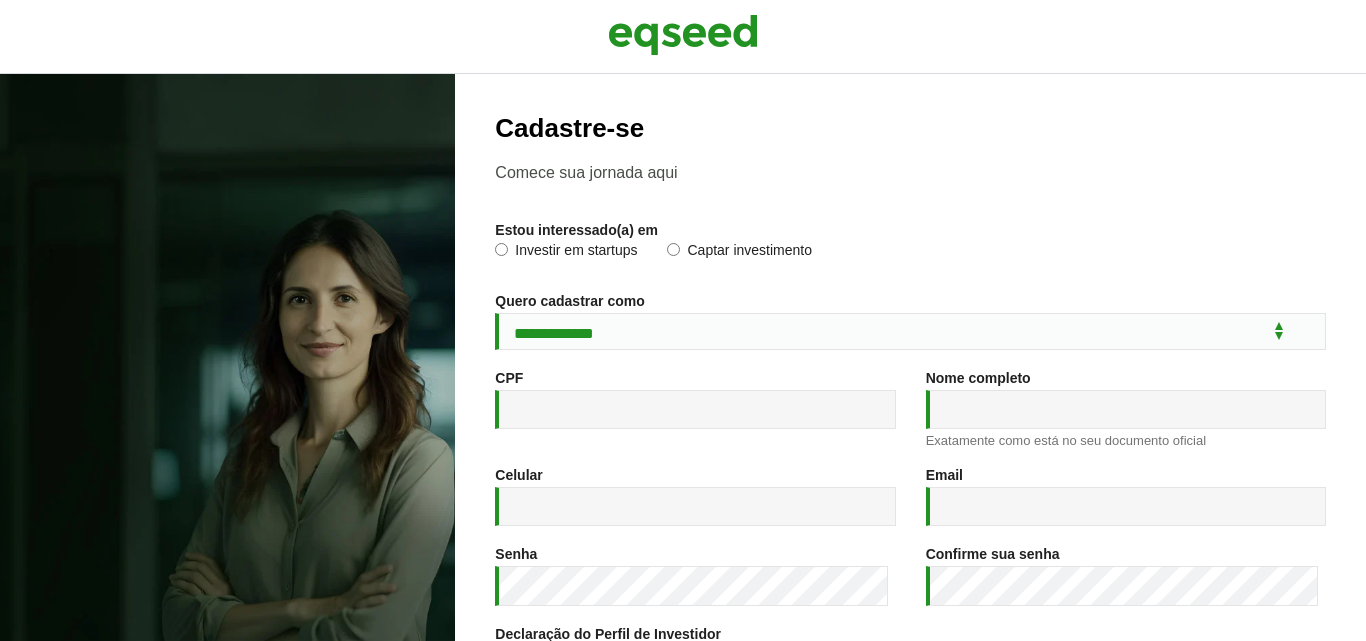scroll, scrollTop: 0, scrollLeft: 0, axis: both 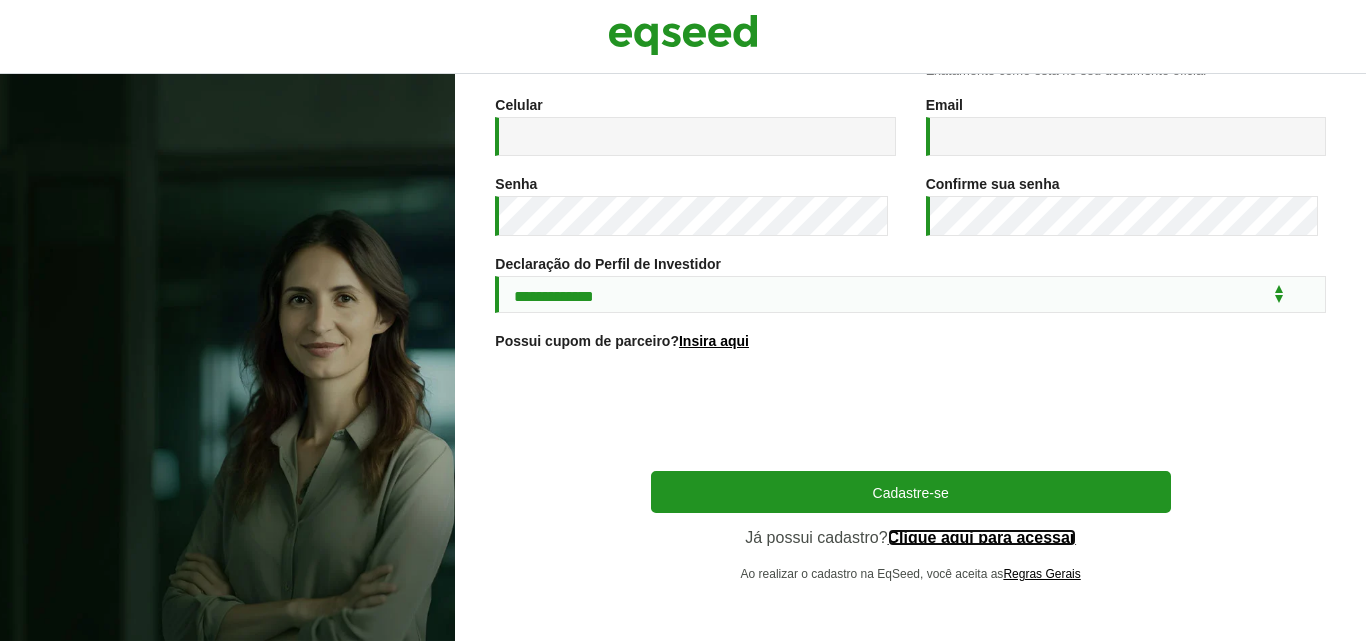 click on "Clique aqui para acessar" at bounding box center [982, 538] 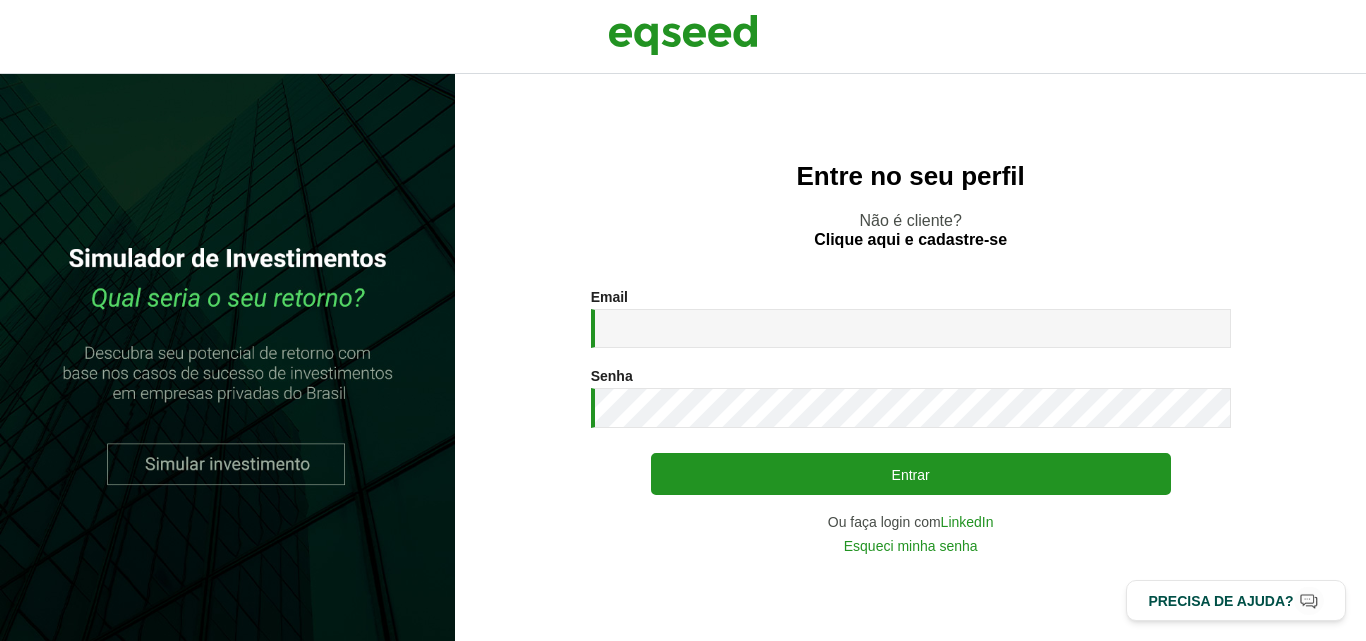 scroll, scrollTop: 0, scrollLeft: 0, axis: both 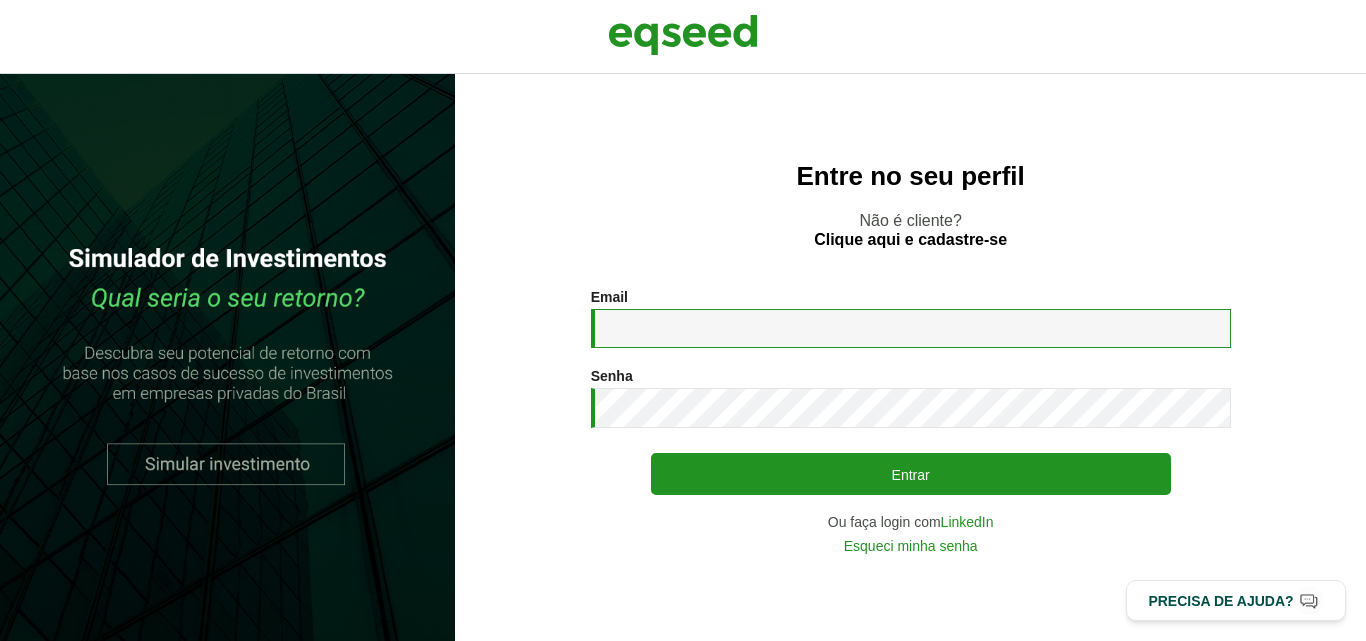 click on "Email  *" at bounding box center (911, 328) 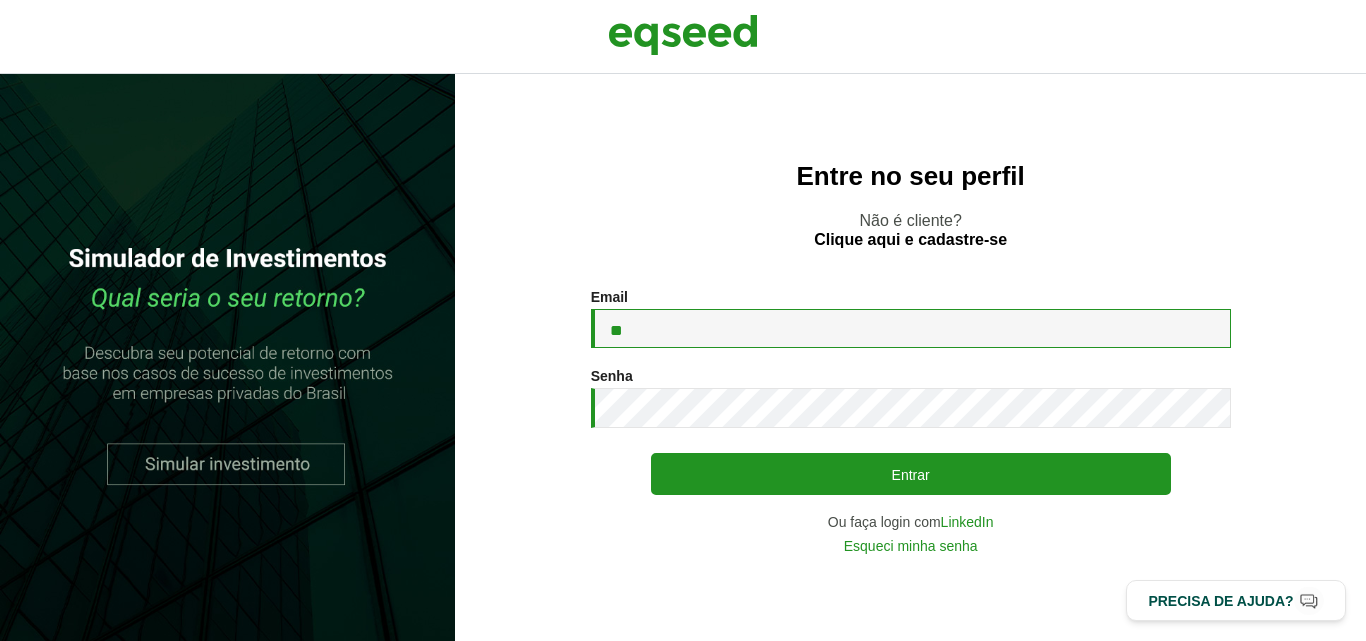 type on "**********" 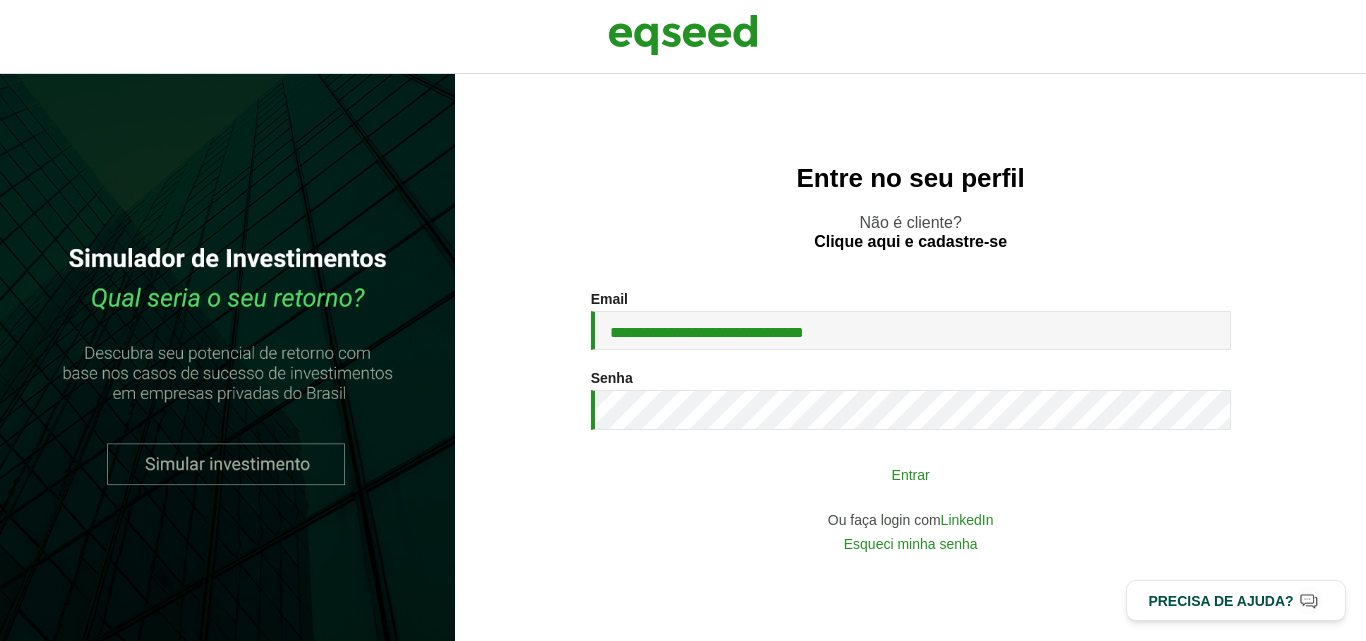 click on "Entrar" at bounding box center [911, 474] 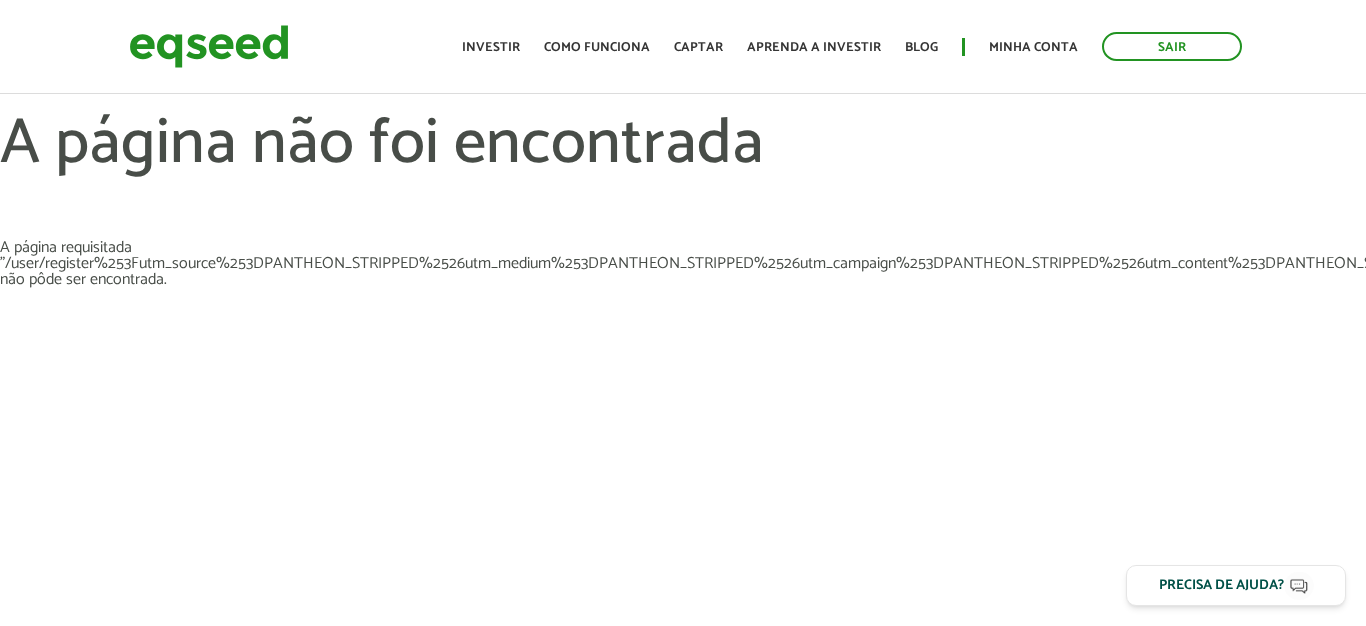 scroll, scrollTop: 0, scrollLeft: 0, axis: both 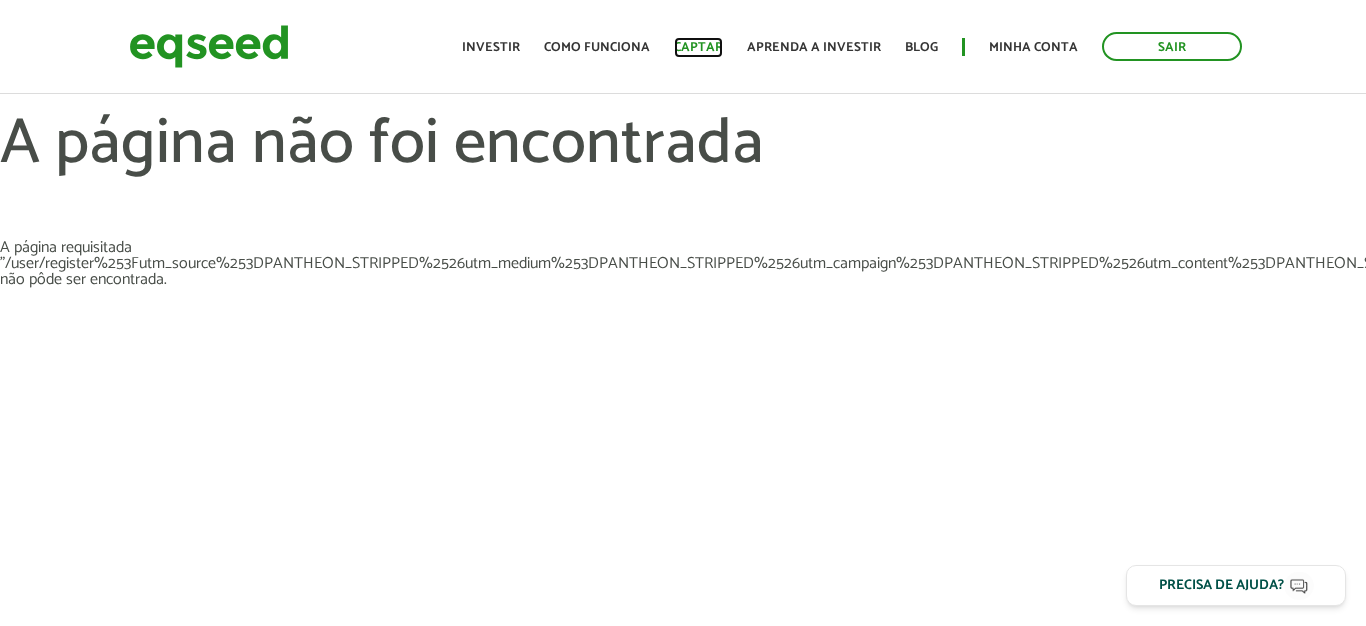 click on "Captar" at bounding box center (698, 47) 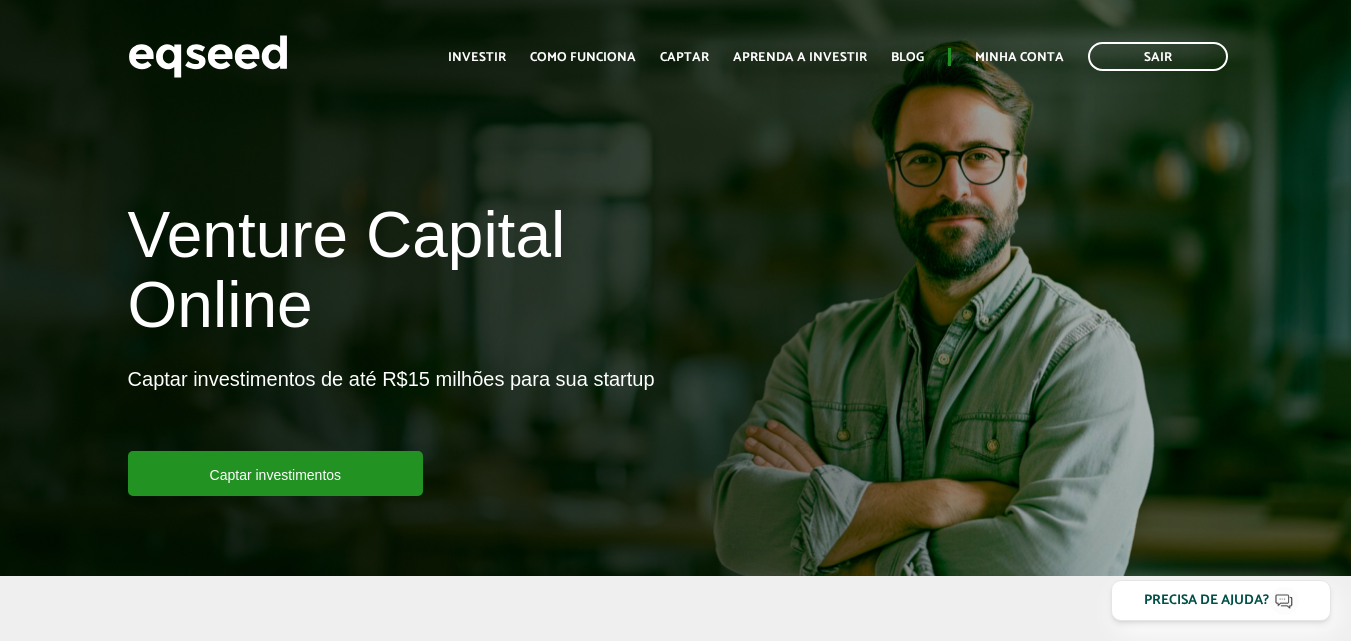 scroll, scrollTop: 0, scrollLeft: 0, axis: both 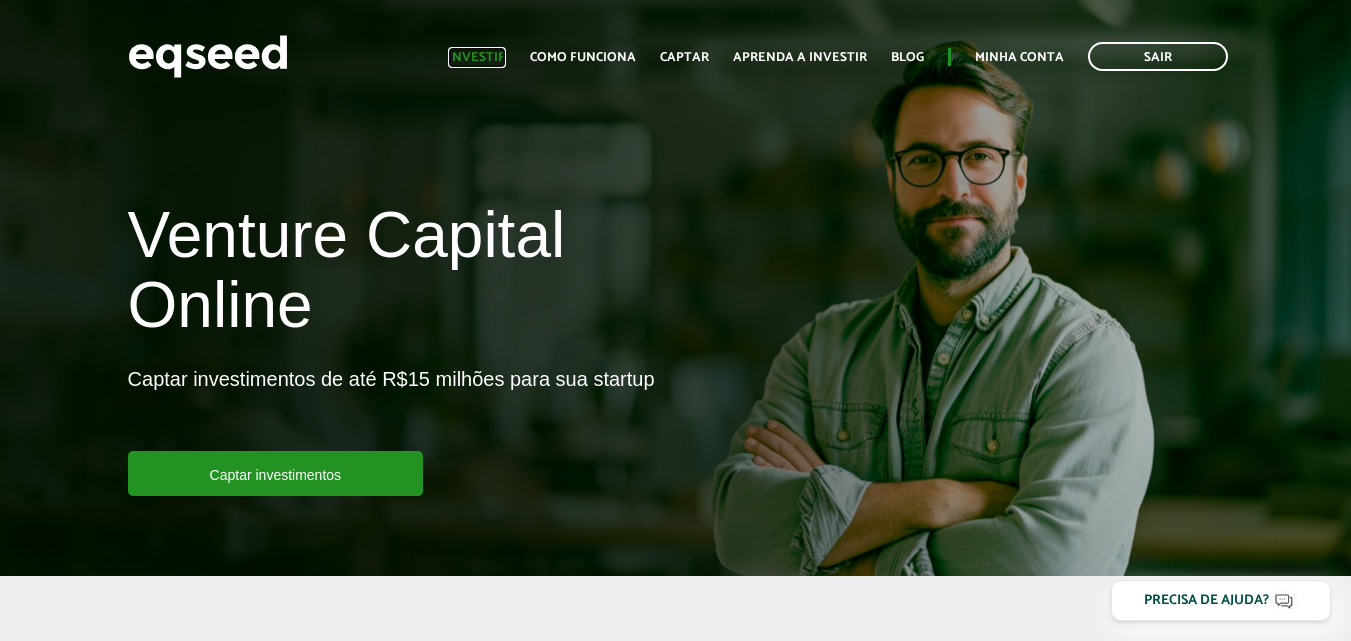 click on "Investir" at bounding box center (477, 57) 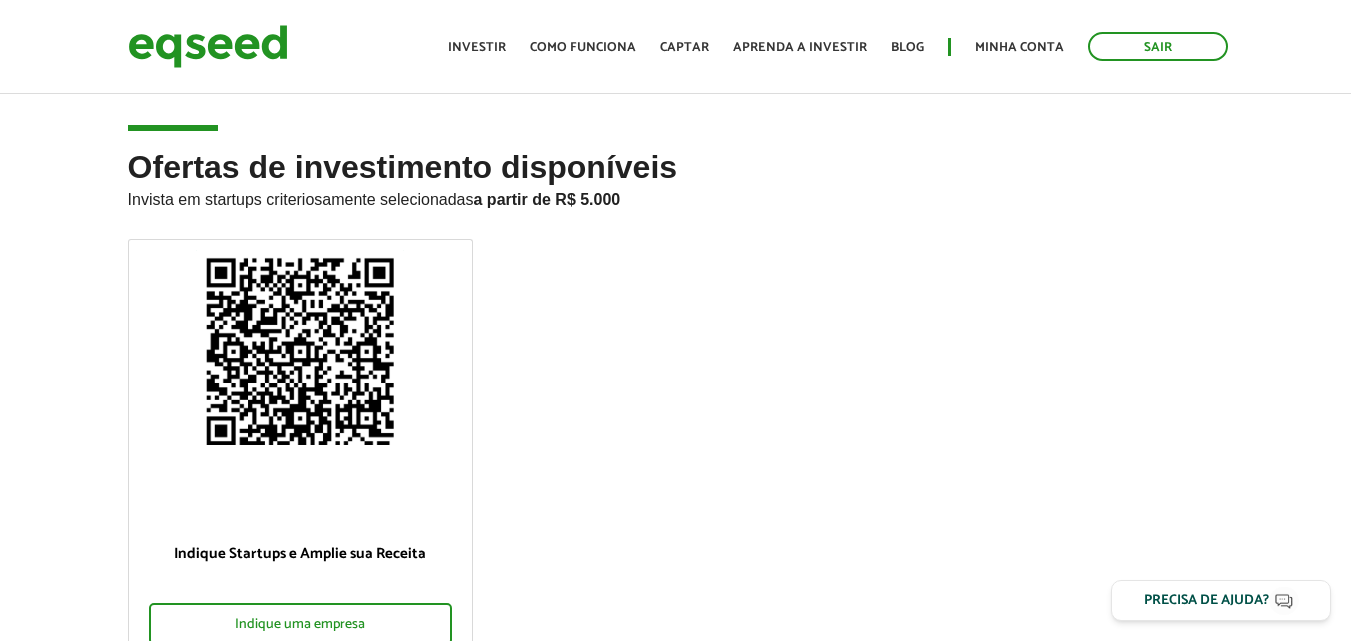 scroll, scrollTop: 0, scrollLeft: 0, axis: both 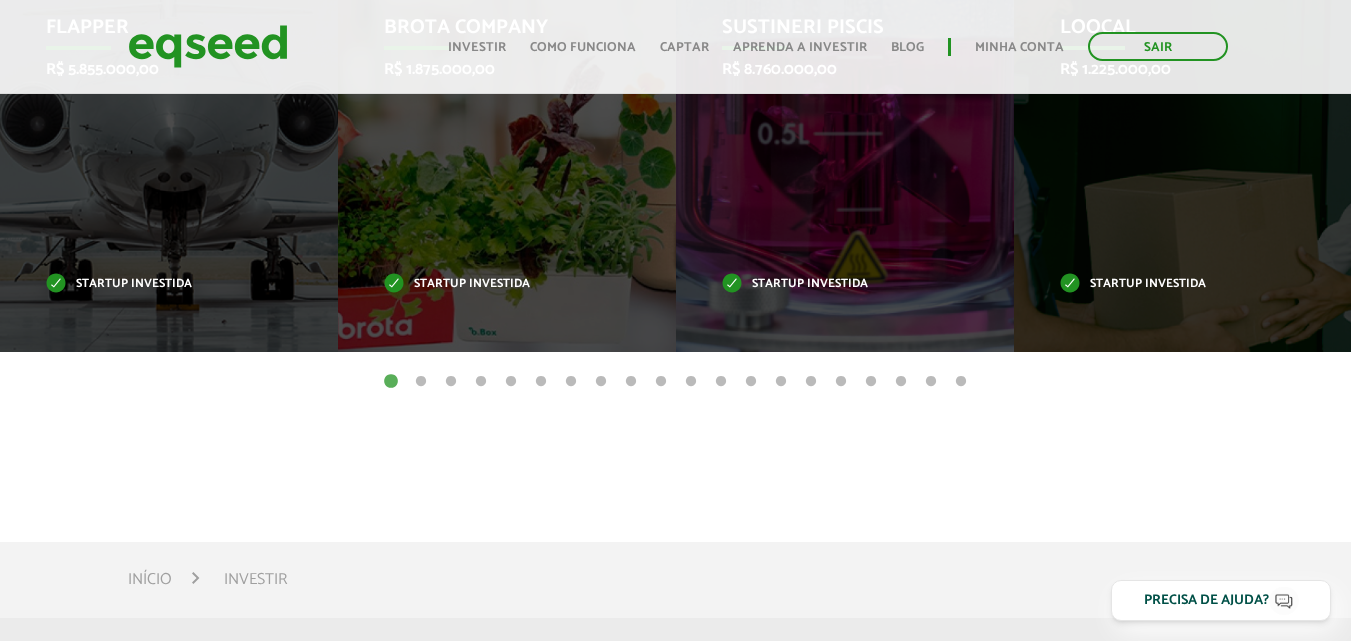 click on "2" at bounding box center [421, 382] 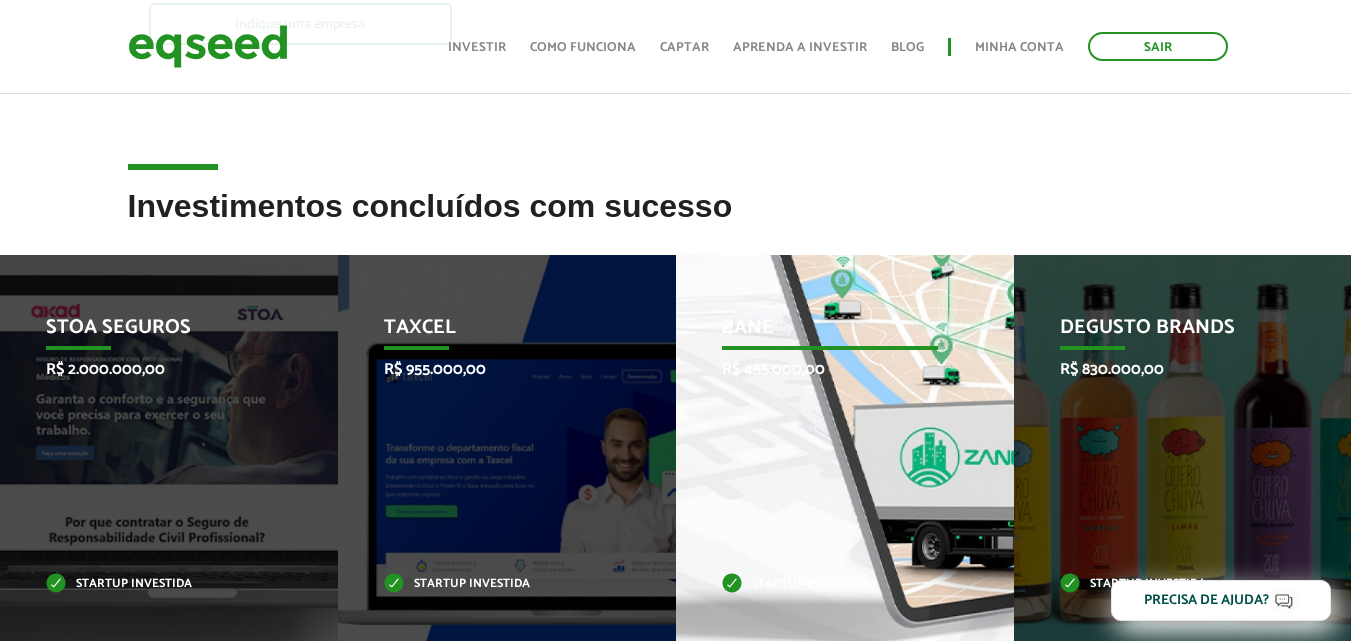 scroll, scrollTop: 700, scrollLeft: 0, axis: vertical 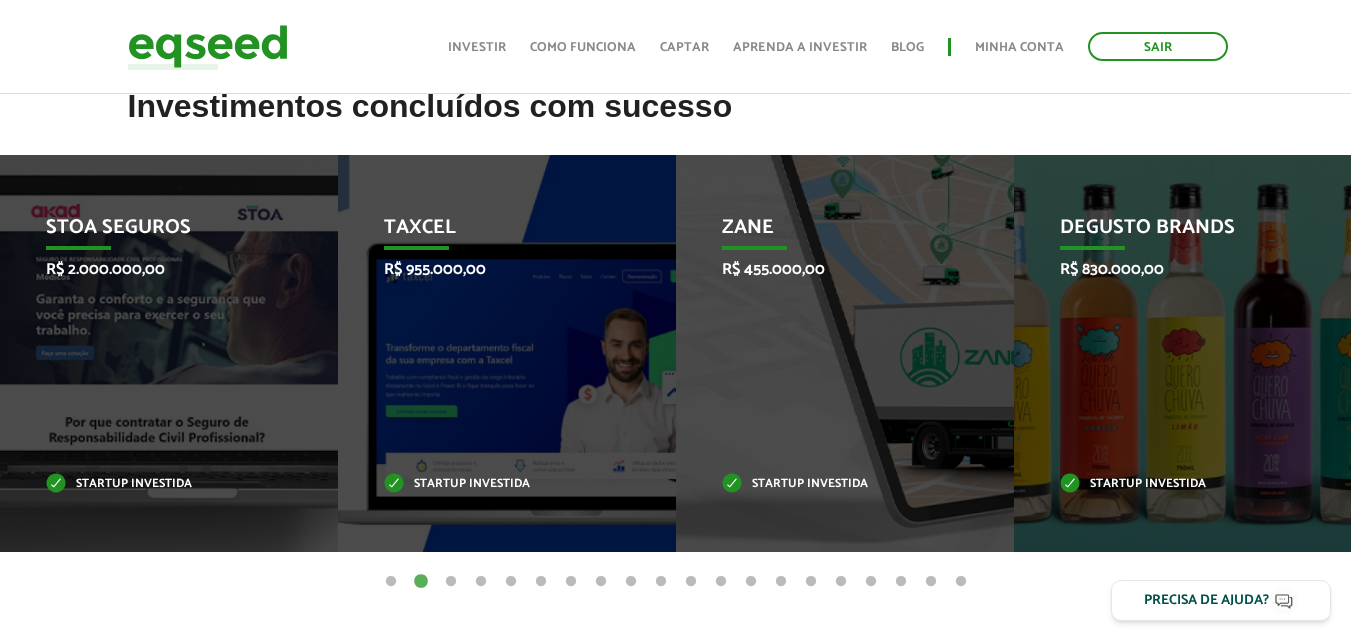 click on "3" at bounding box center (451, 582) 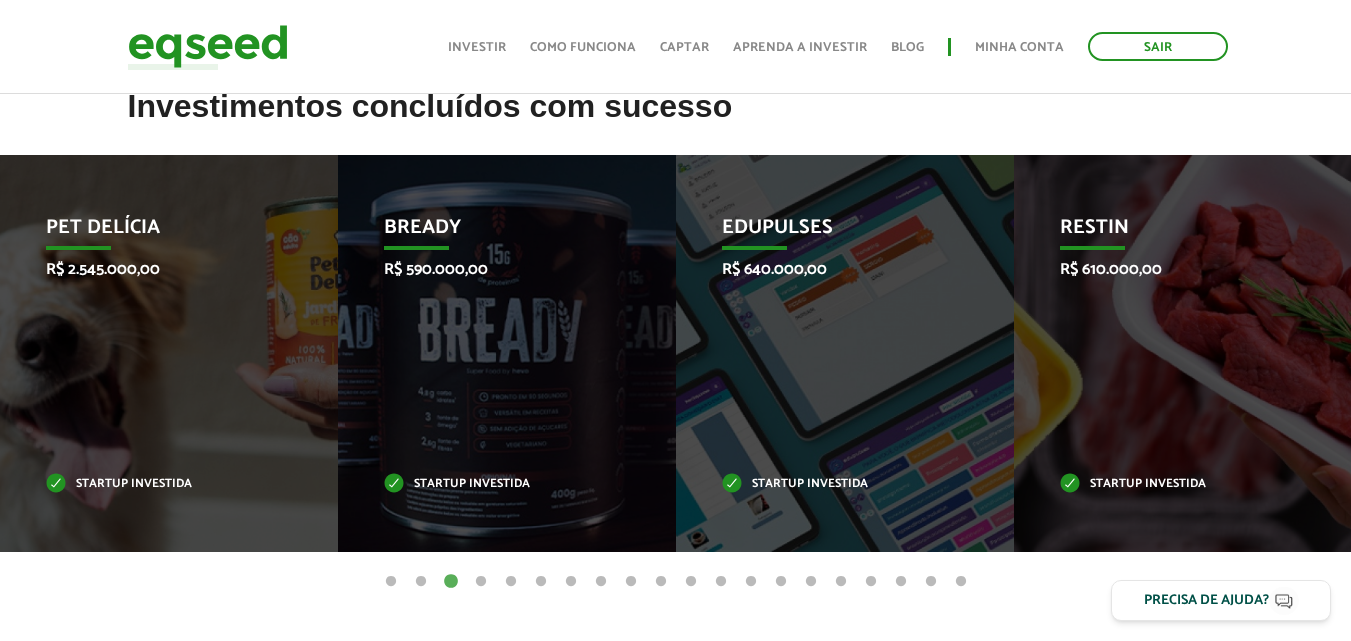 click on "4" at bounding box center [481, 582] 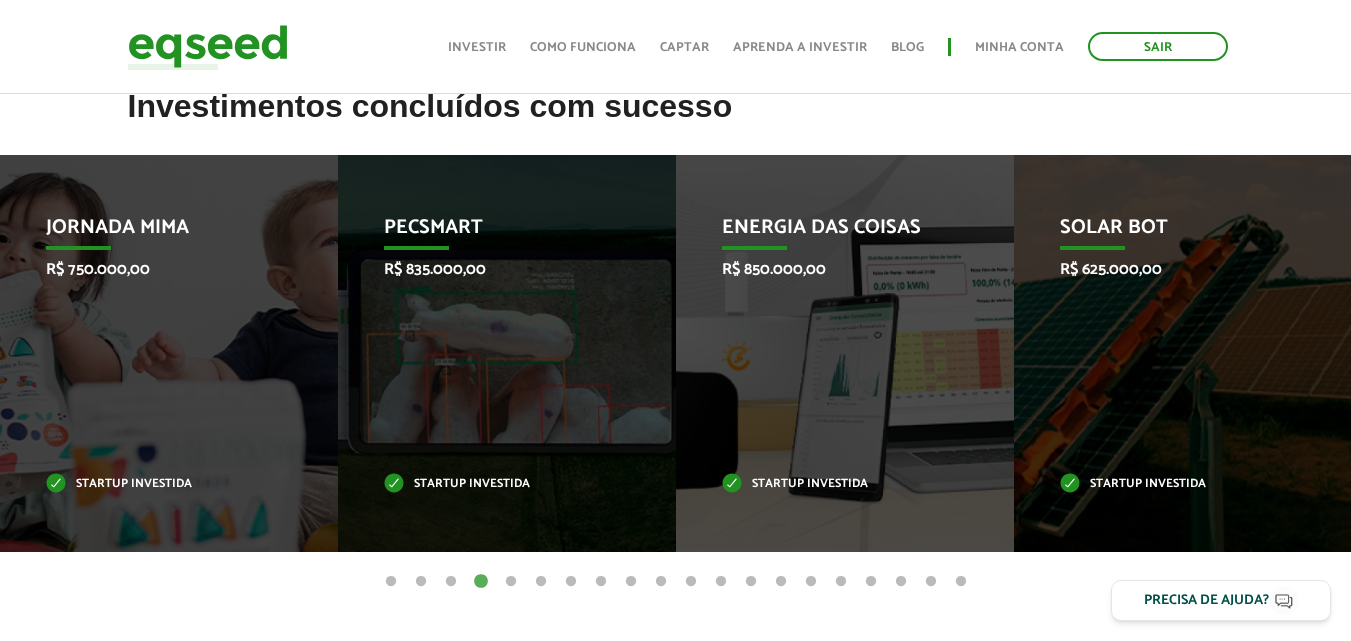 click on "5" at bounding box center [511, 582] 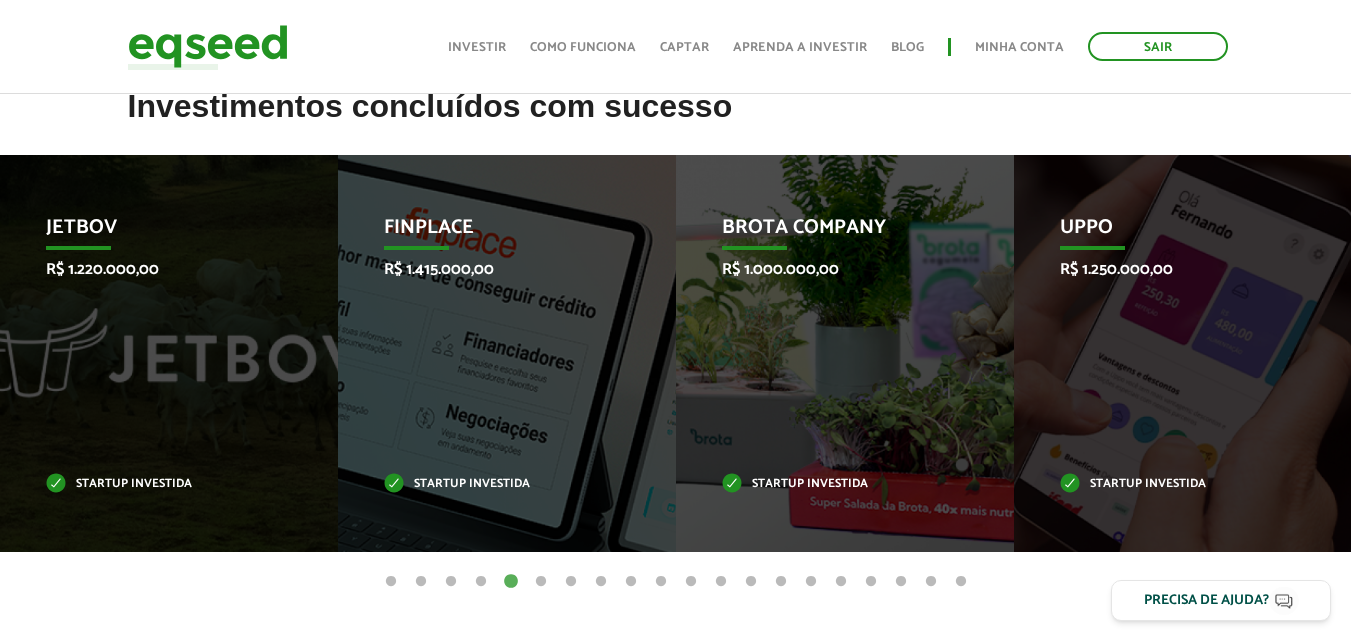 click on "6" at bounding box center [541, 582] 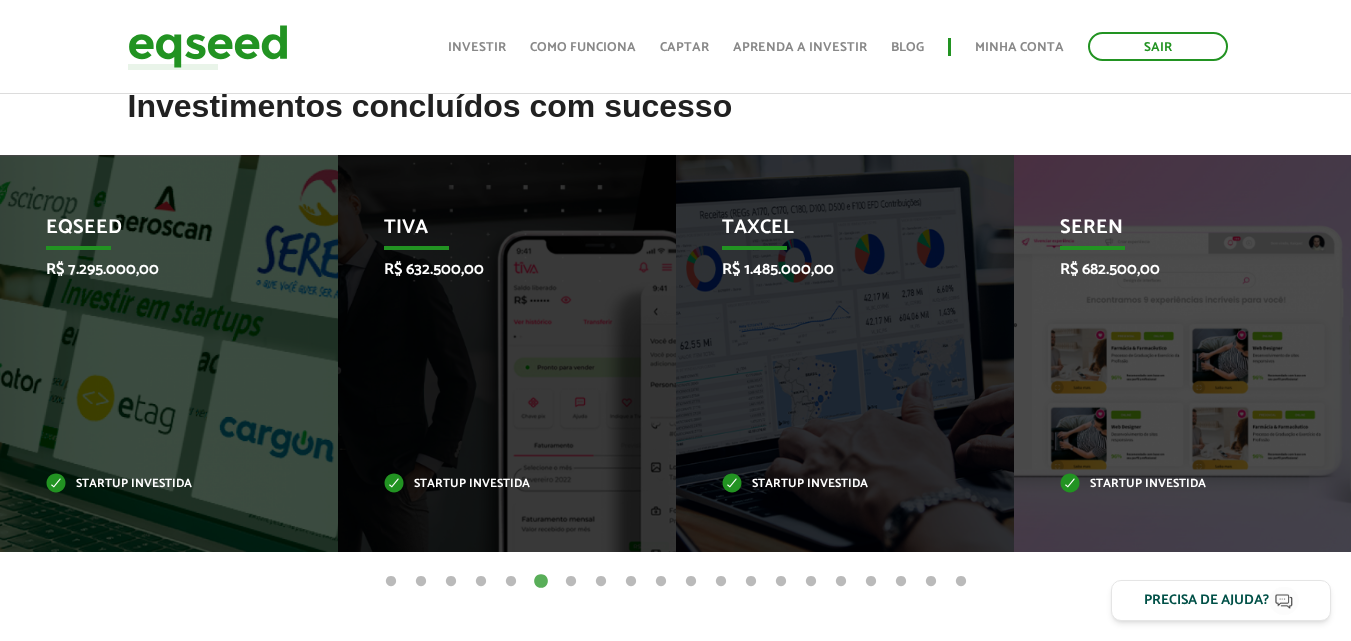 click on "7" at bounding box center [571, 582] 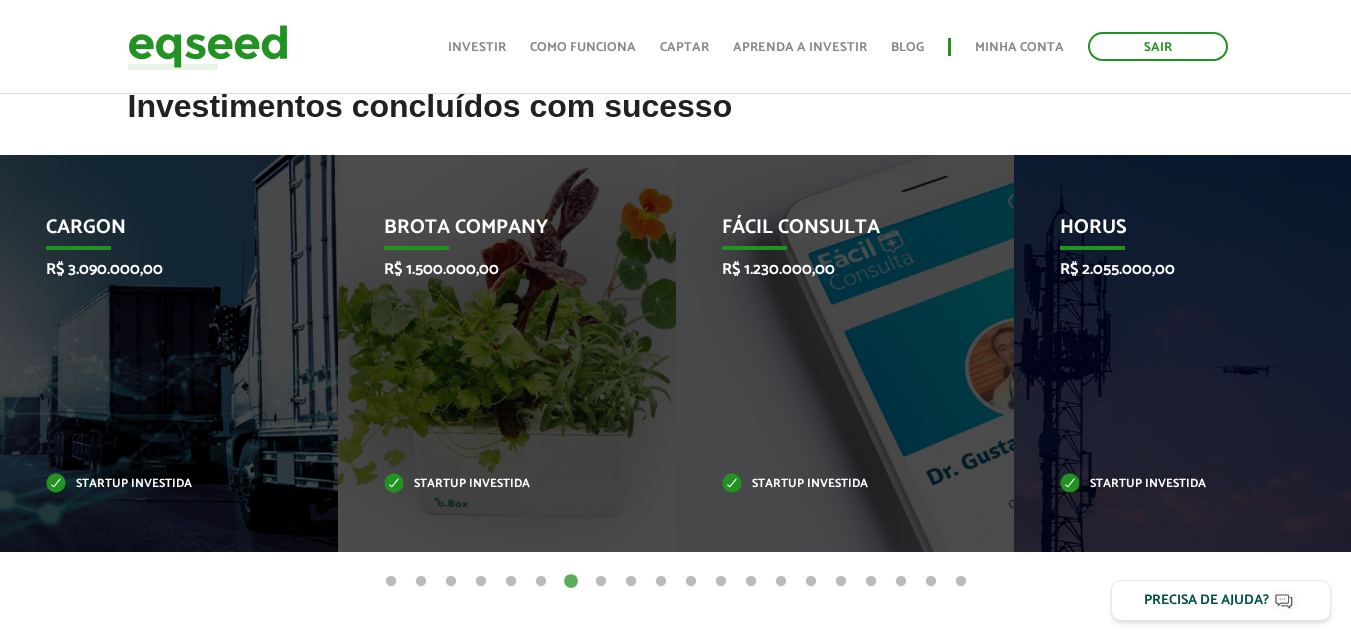 click on "8" at bounding box center [601, 582] 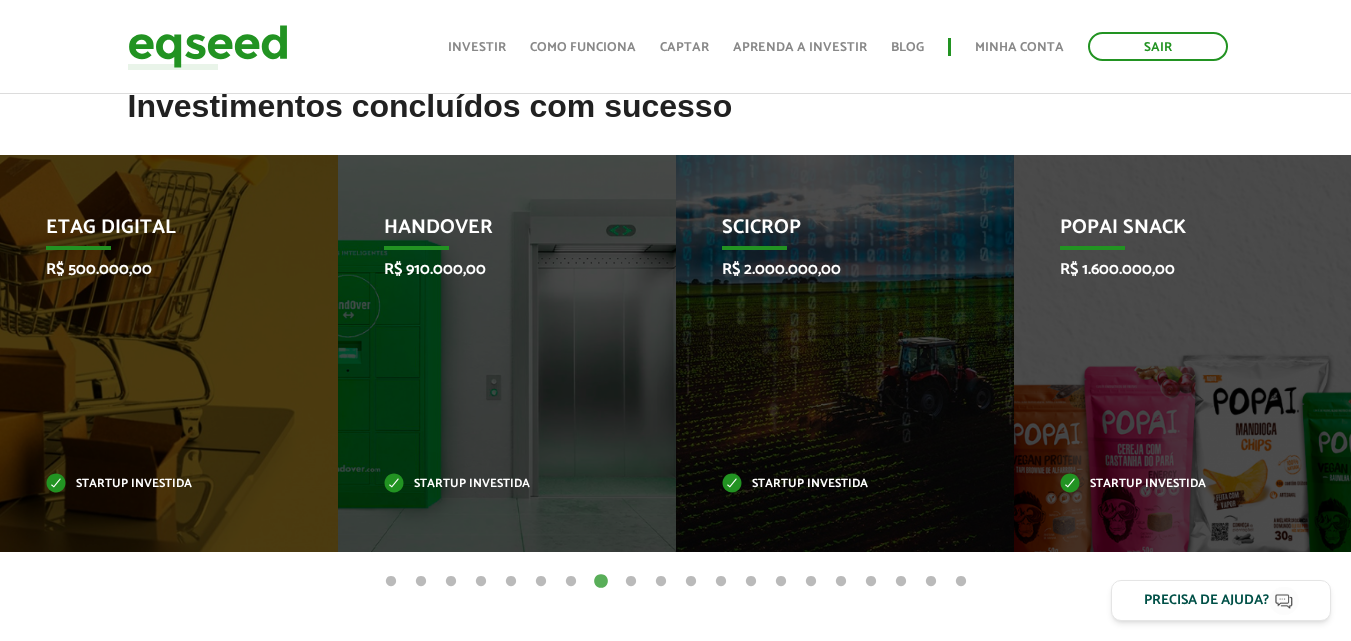 click on "9" at bounding box center [631, 582] 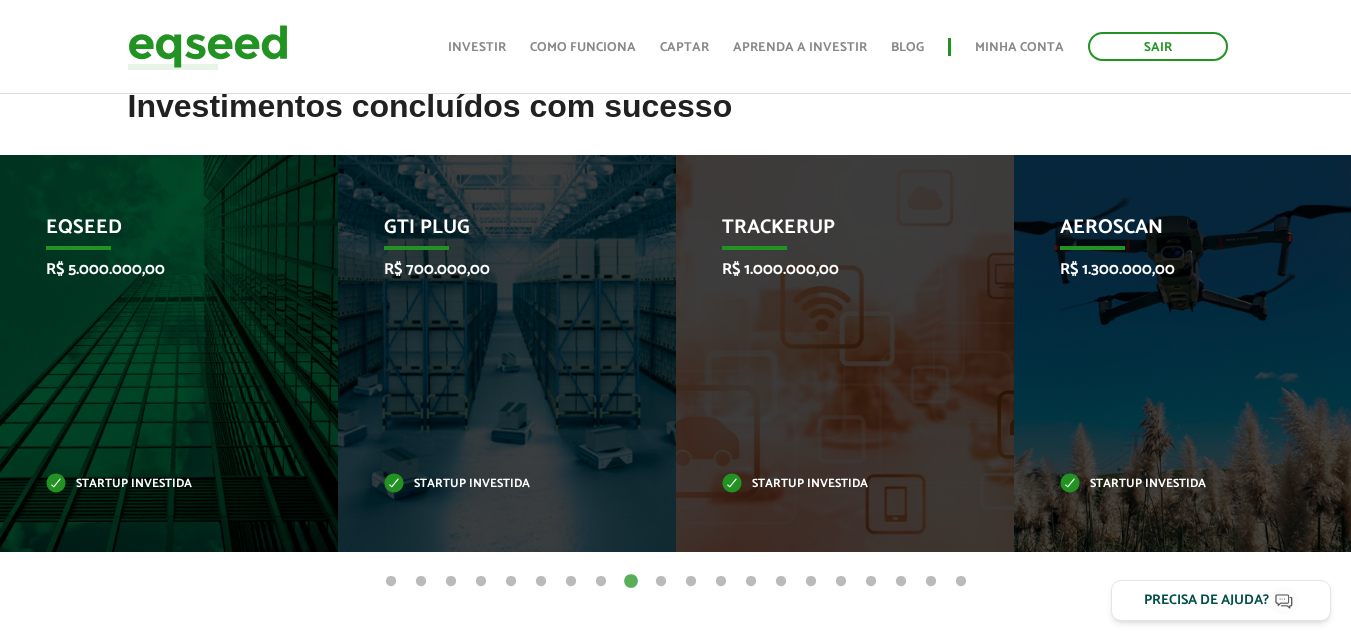 click on "10" at bounding box center [661, 582] 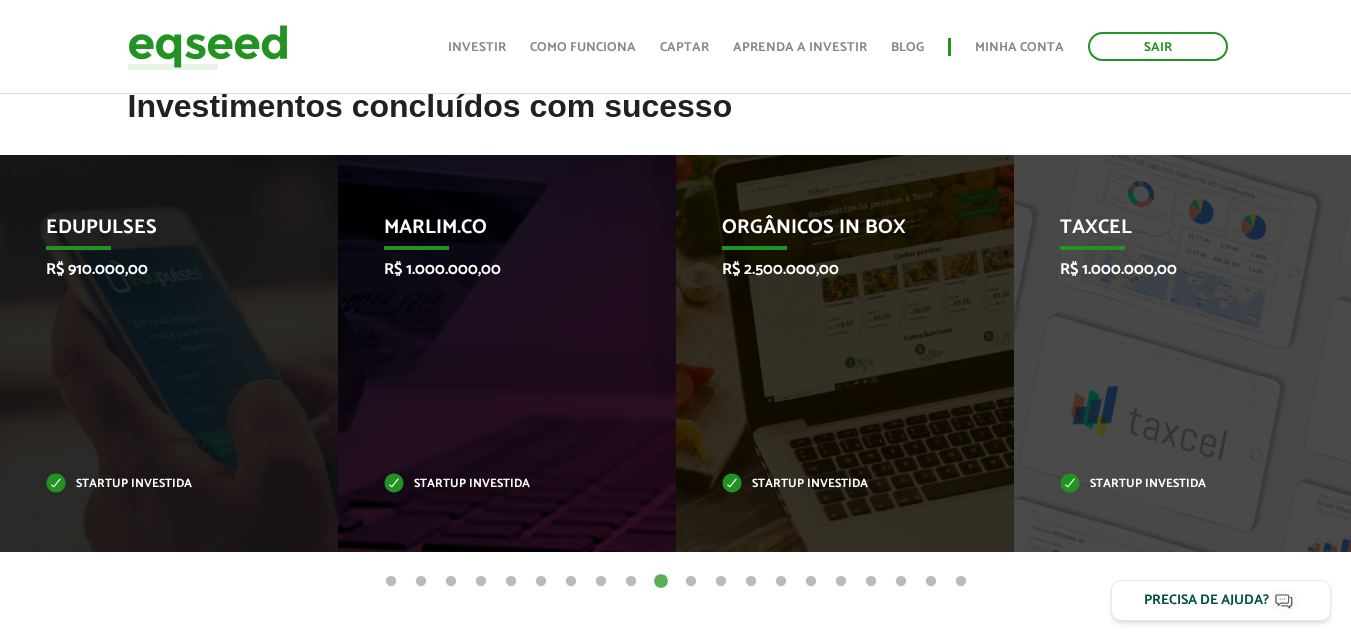 click on "11" at bounding box center (691, 582) 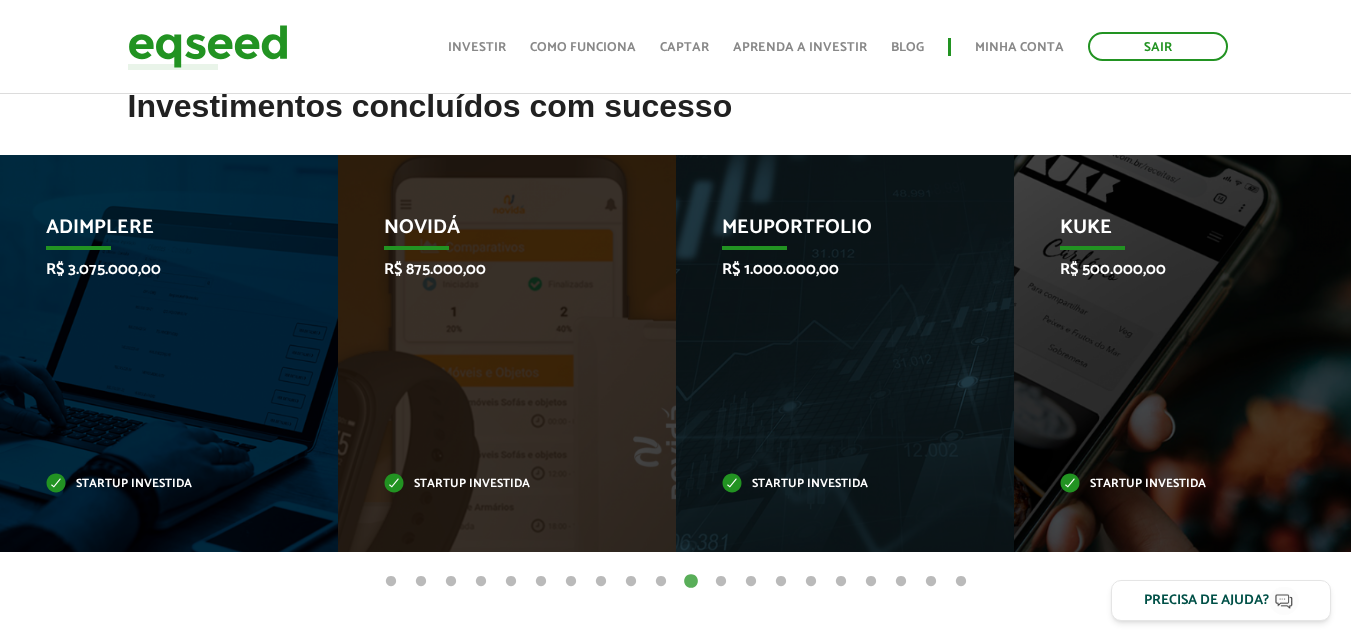 click on "12" at bounding box center (721, 582) 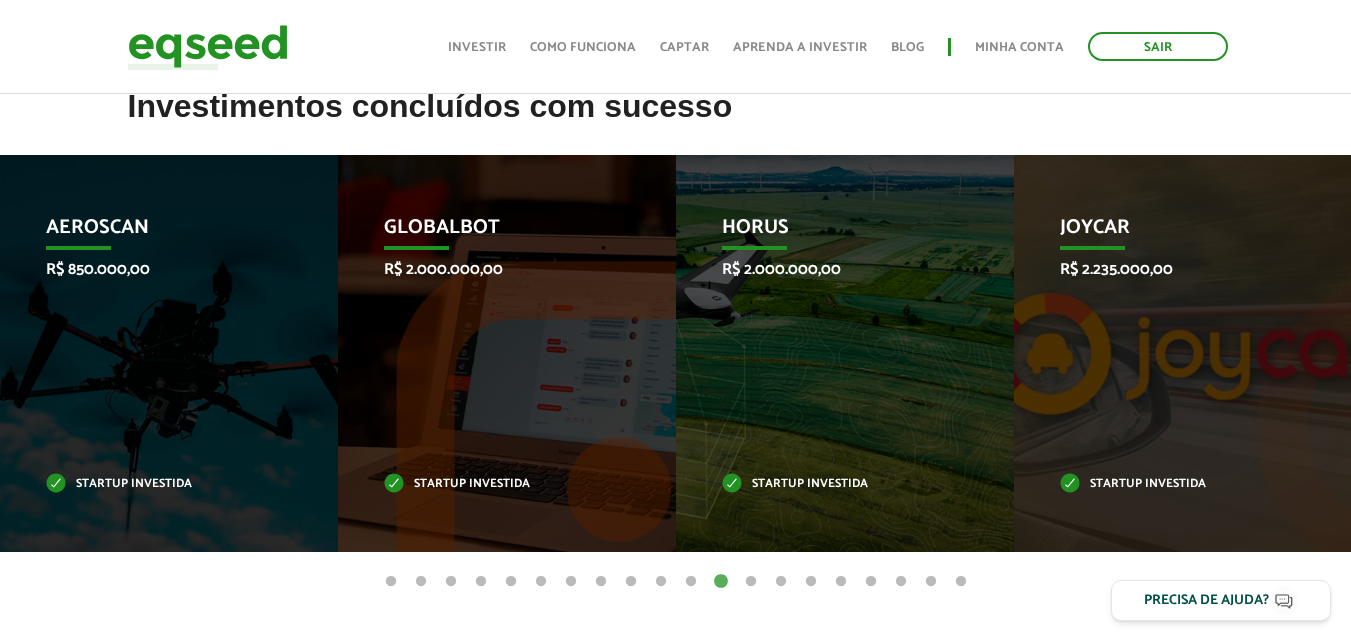 click on "13" at bounding box center (751, 582) 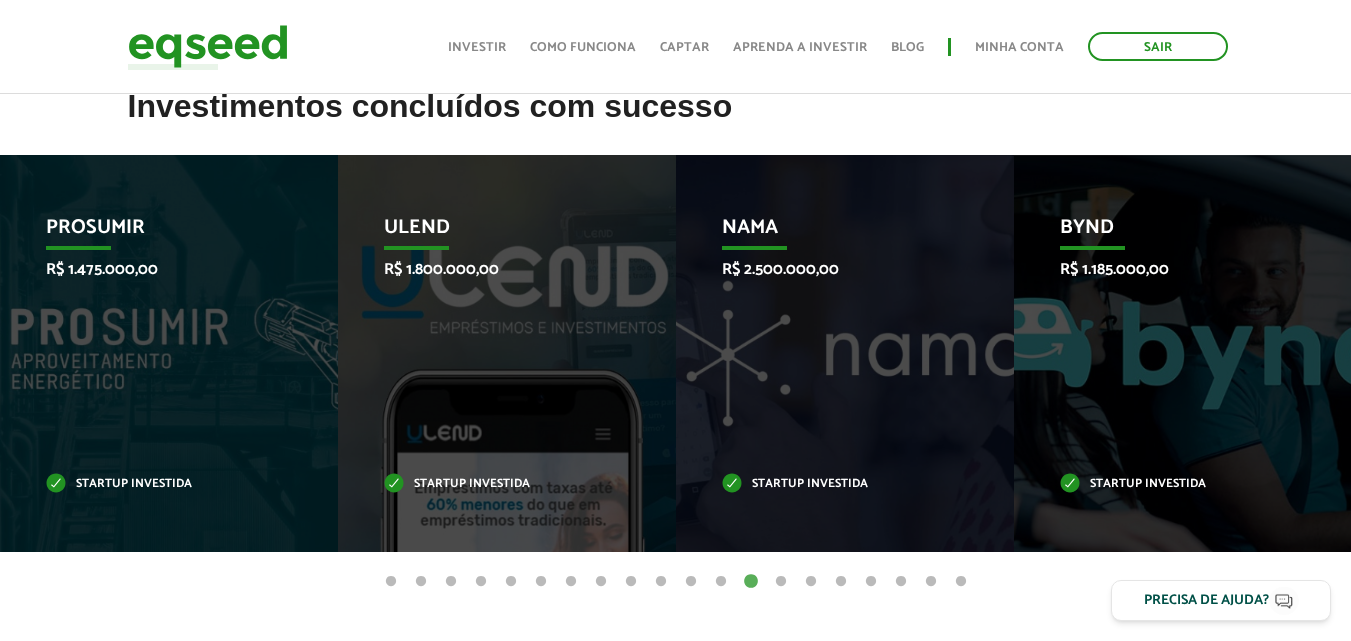 click on "14" at bounding box center [781, 582] 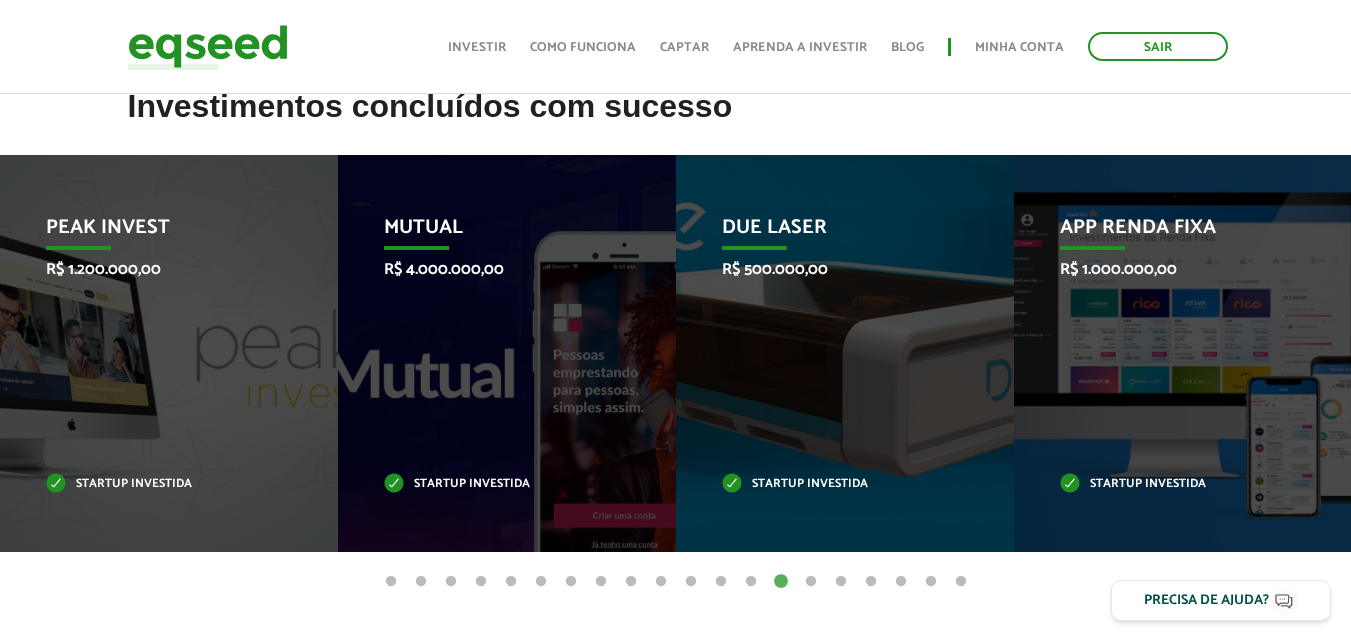 click on "1" at bounding box center (391, 582) 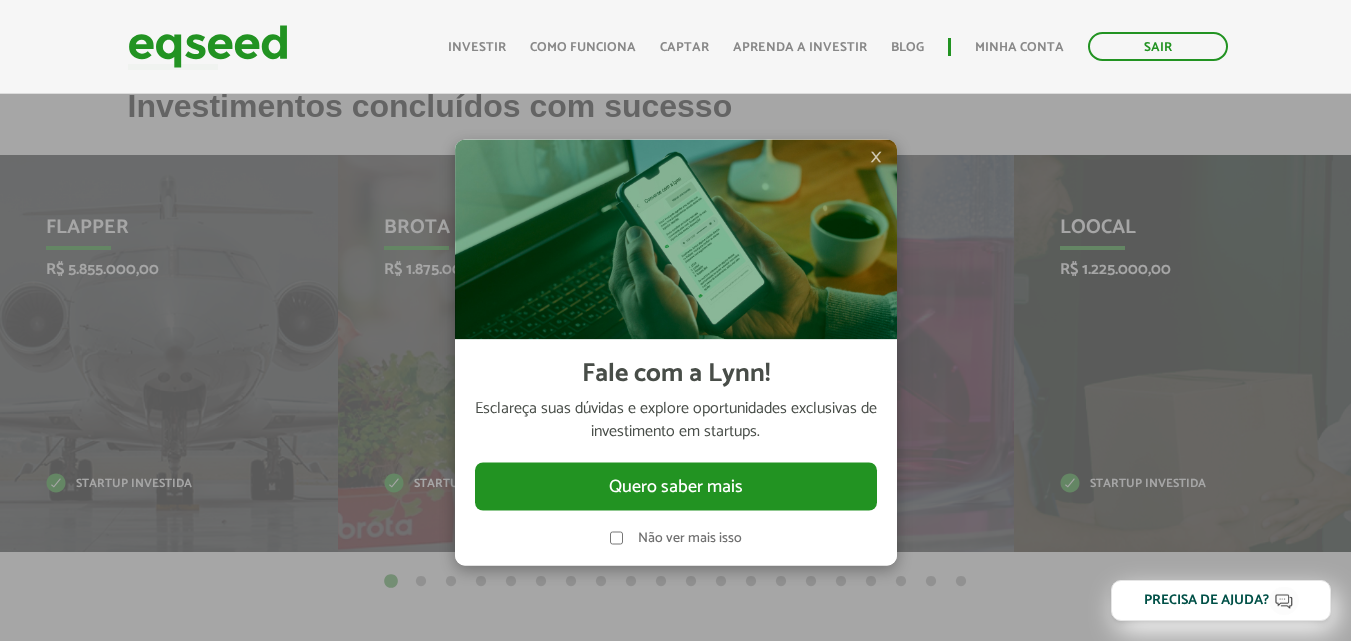 click on "Não ver mais isso" at bounding box center [690, 538] 